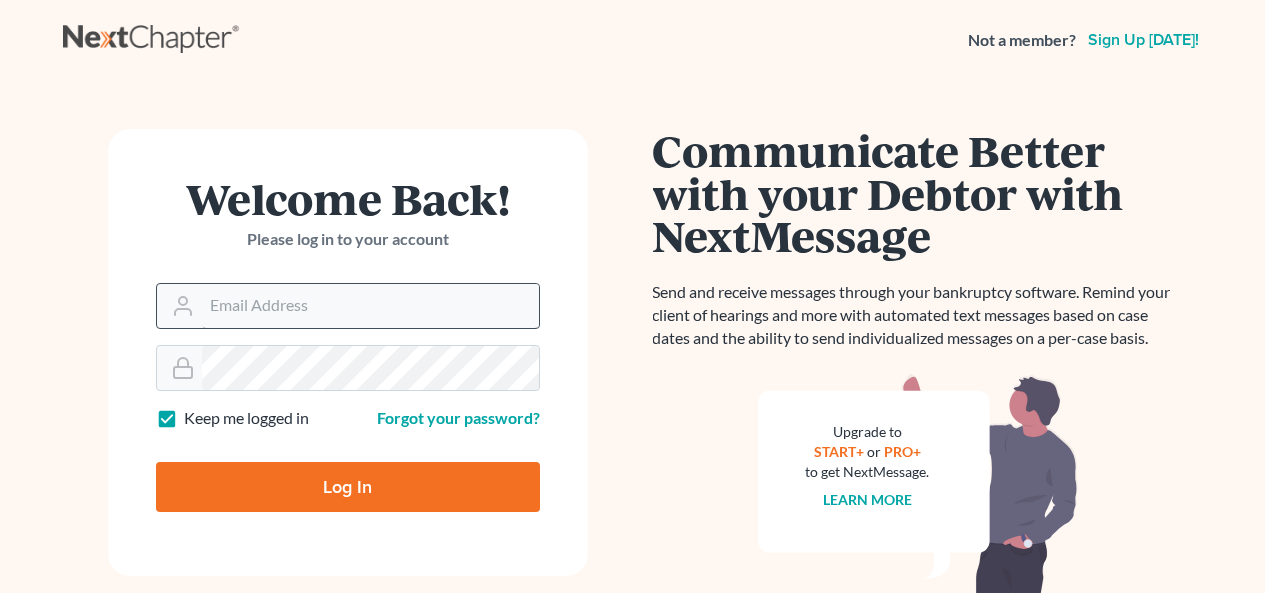 scroll, scrollTop: 0, scrollLeft: 0, axis: both 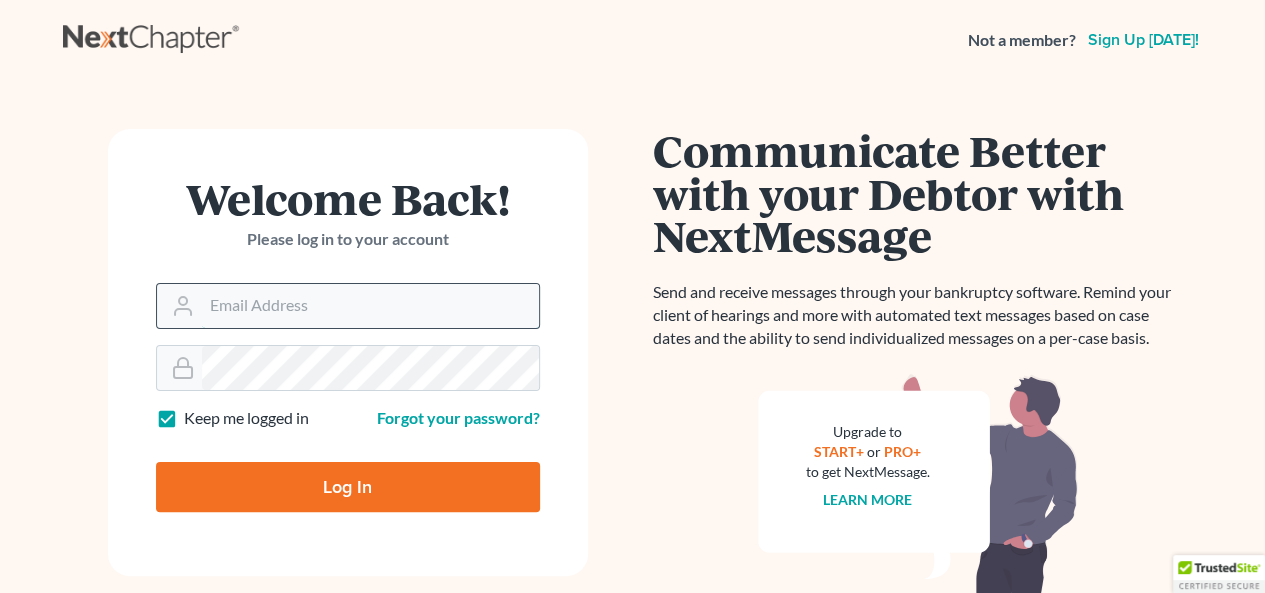 click on "Email Address" at bounding box center [370, 306] 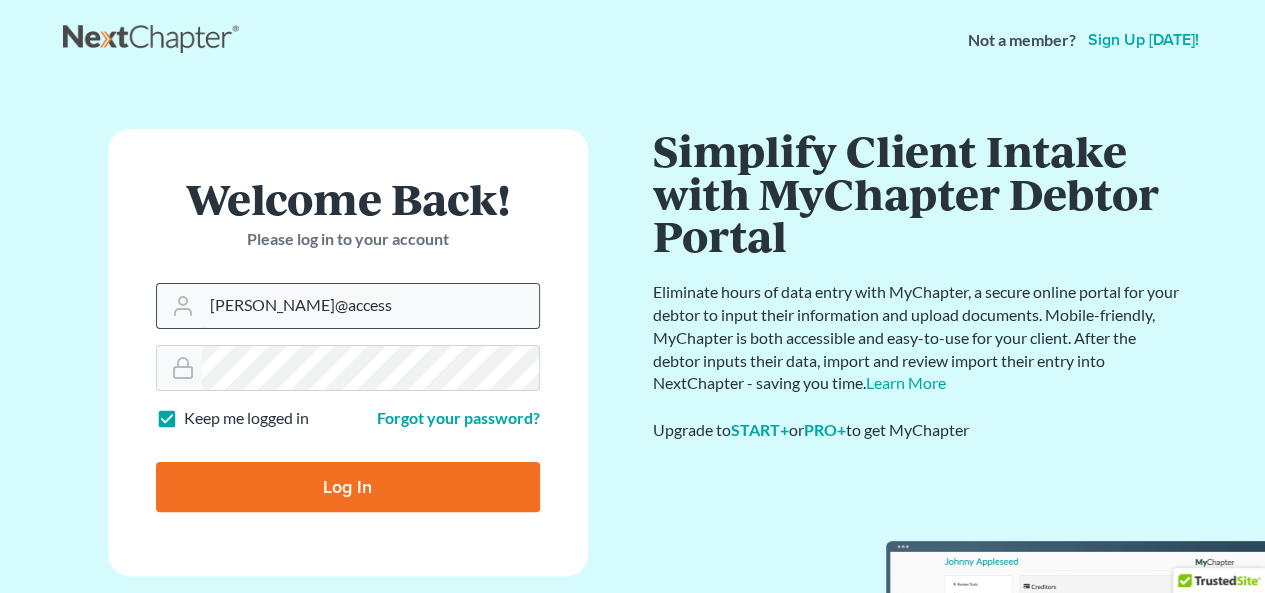 type on "anne@accessjusticebk.org" 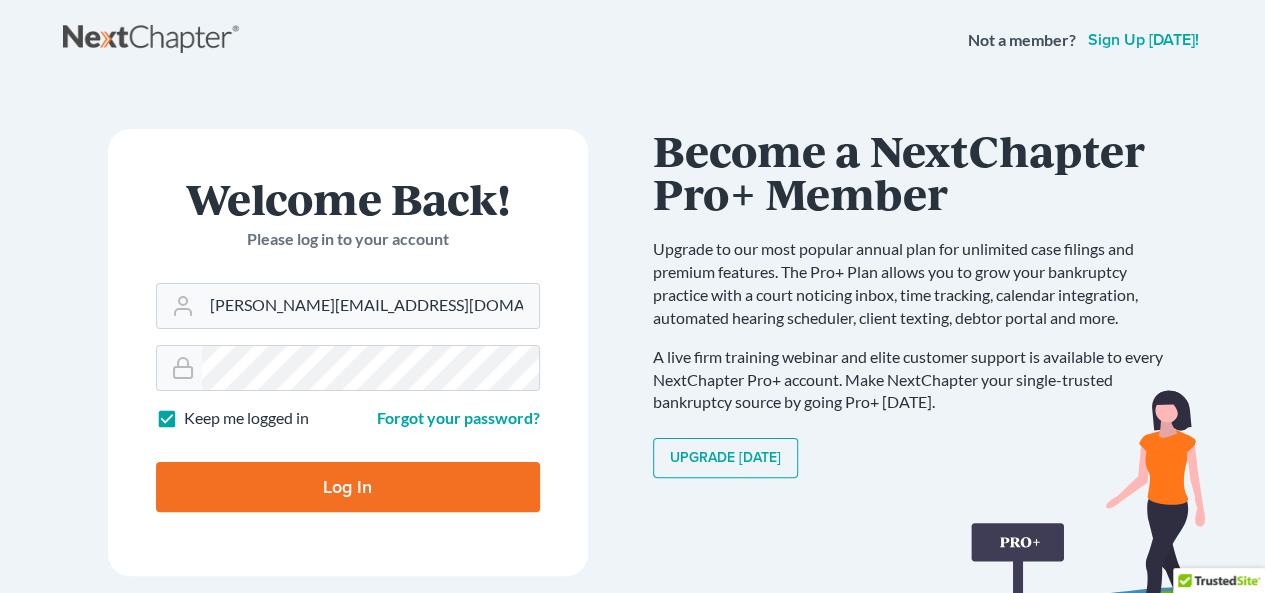 click on "Log In" at bounding box center (348, 487) 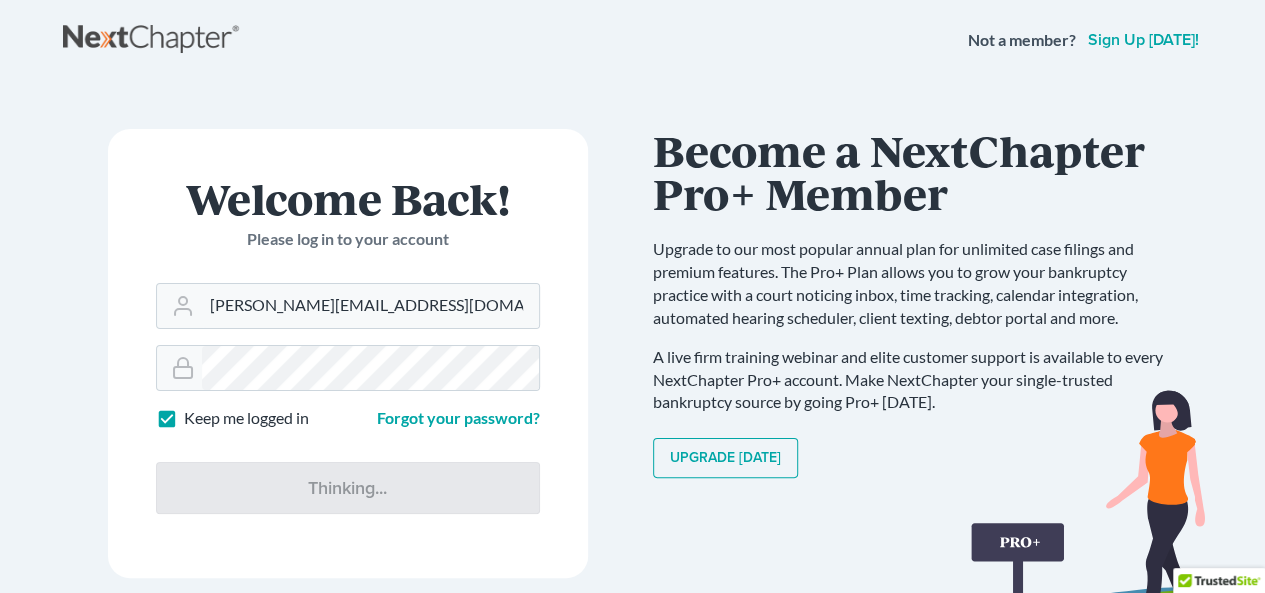 type on "Thinking..." 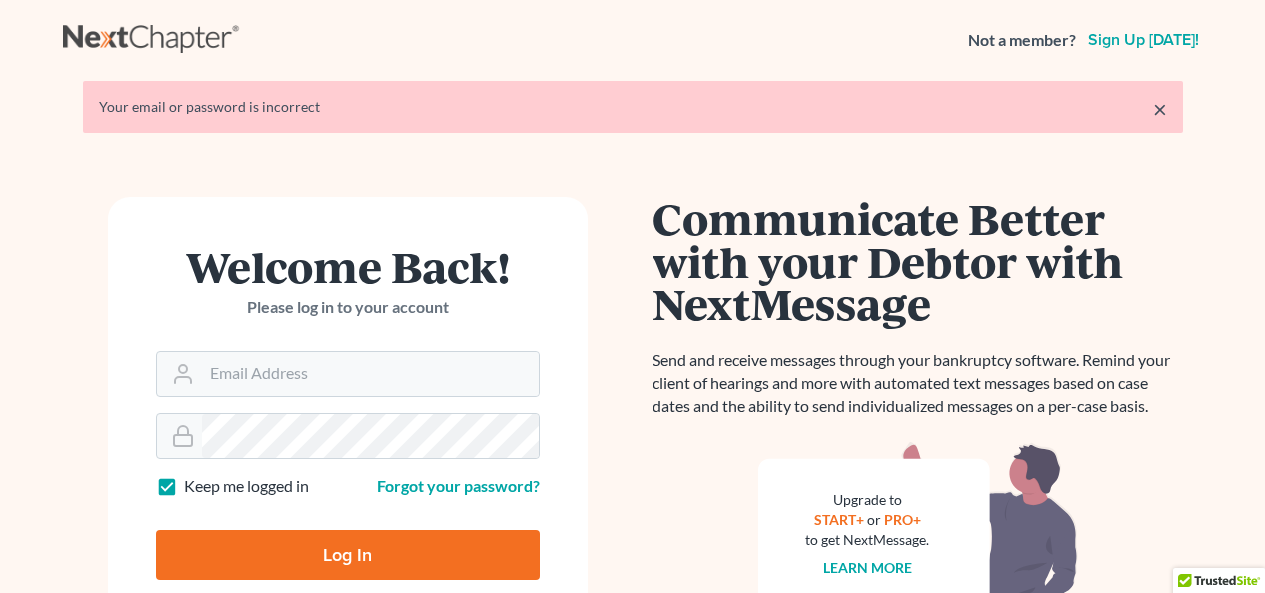 scroll, scrollTop: 0, scrollLeft: 0, axis: both 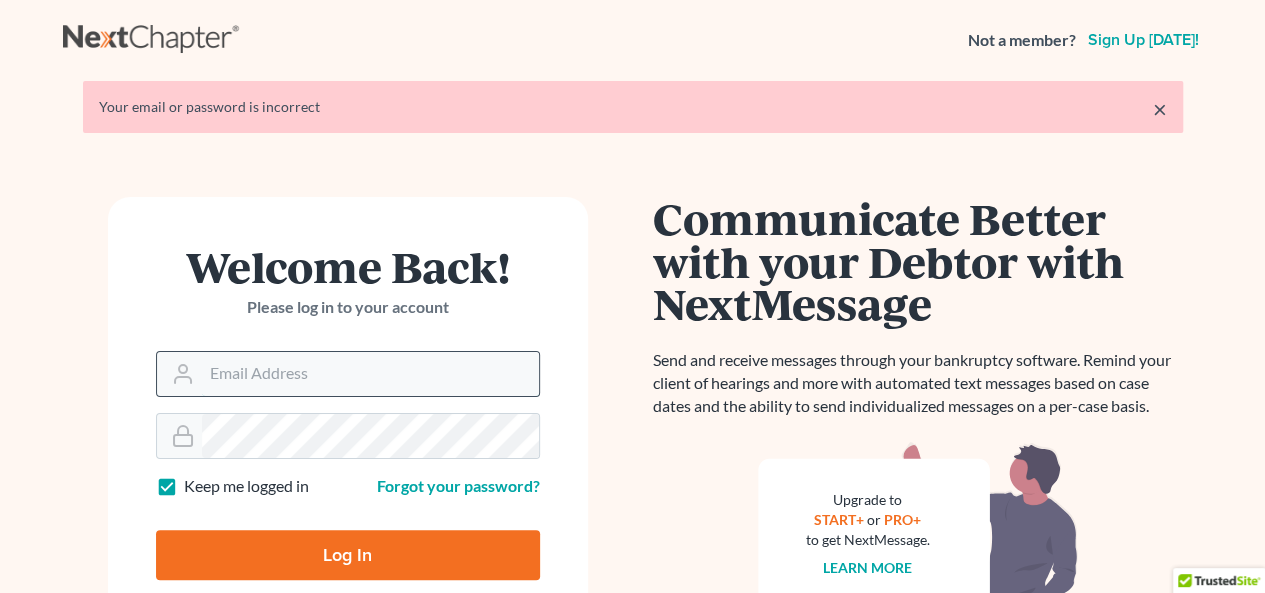 click on "Email Address" at bounding box center [370, 374] 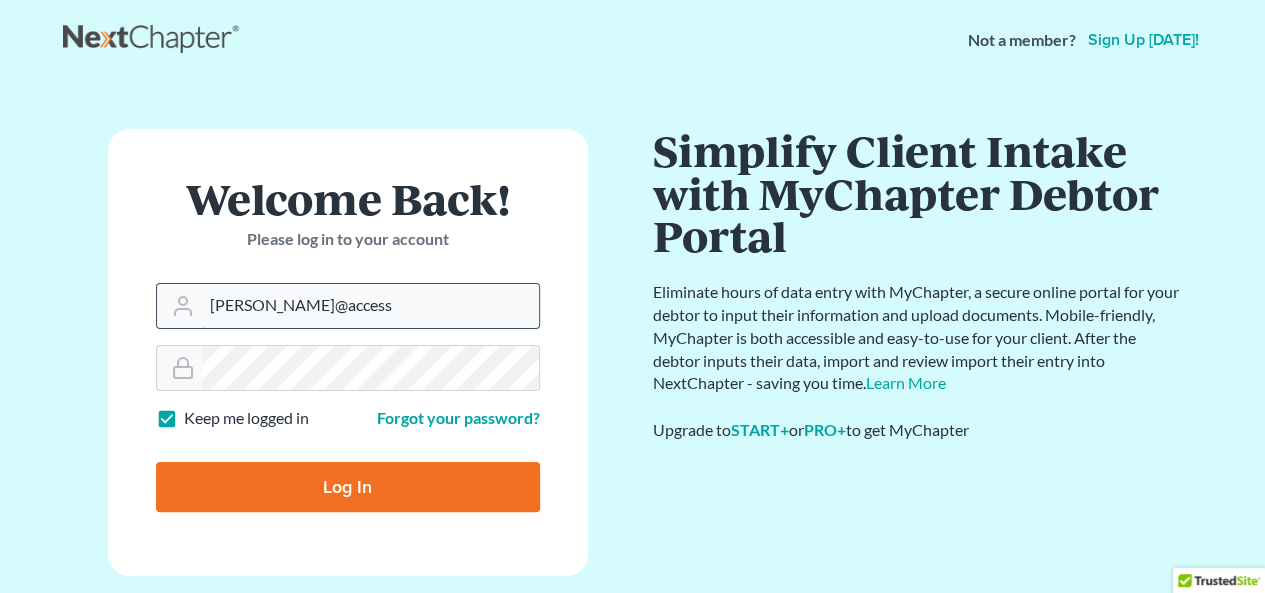 type on "[PERSON_NAME]@access" 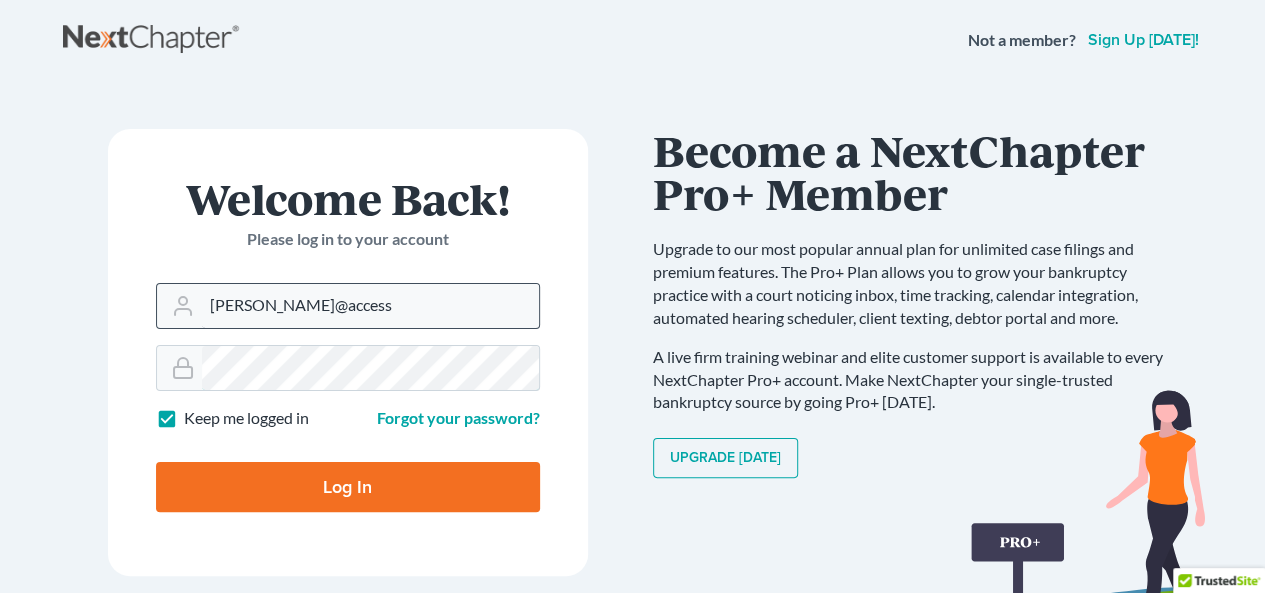click on "Log In" at bounding box center [348, 487] 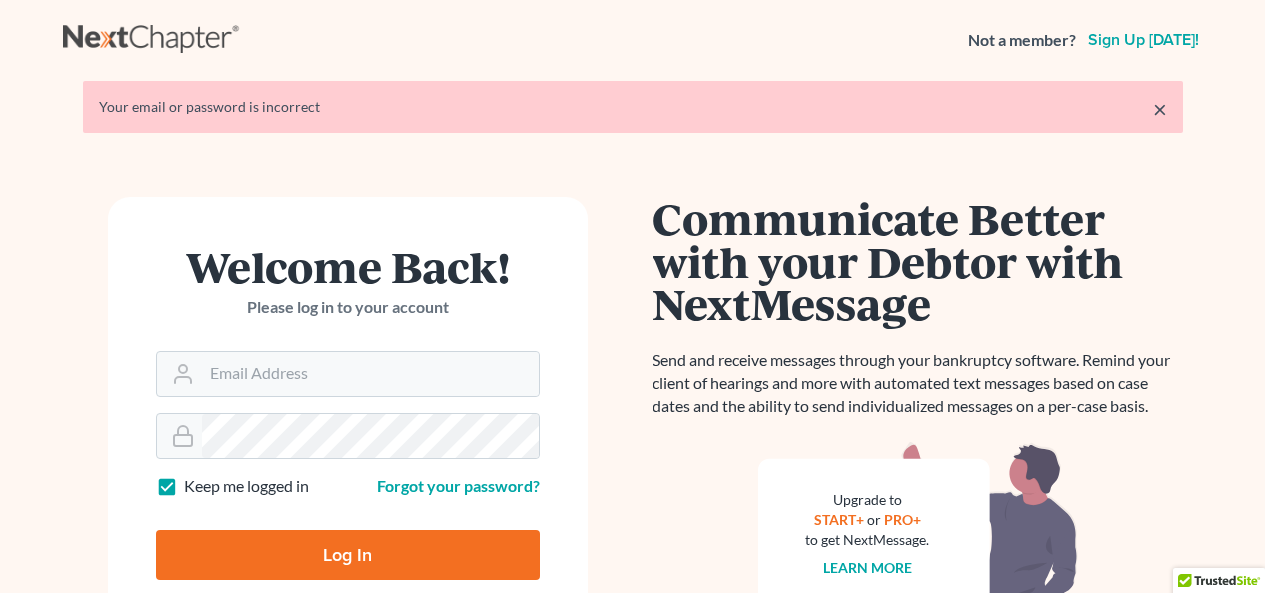 scroll, scrollTop: 0, scrollLeft: 0, axis: both 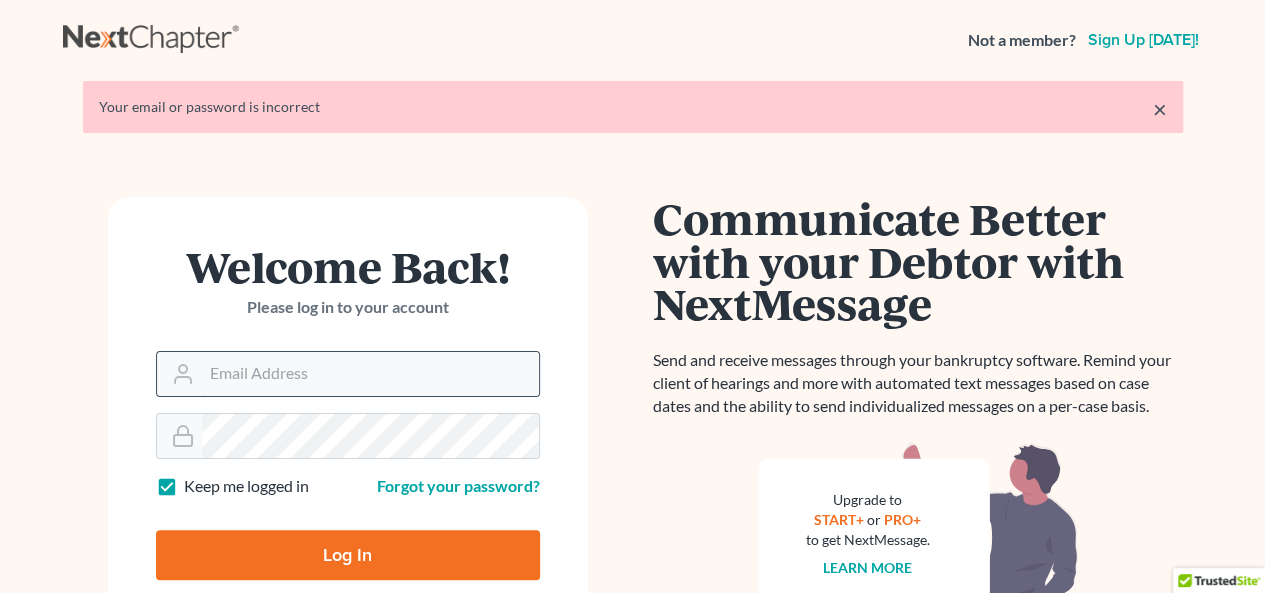 click on "Email Address" at bounding box center [370, 374] 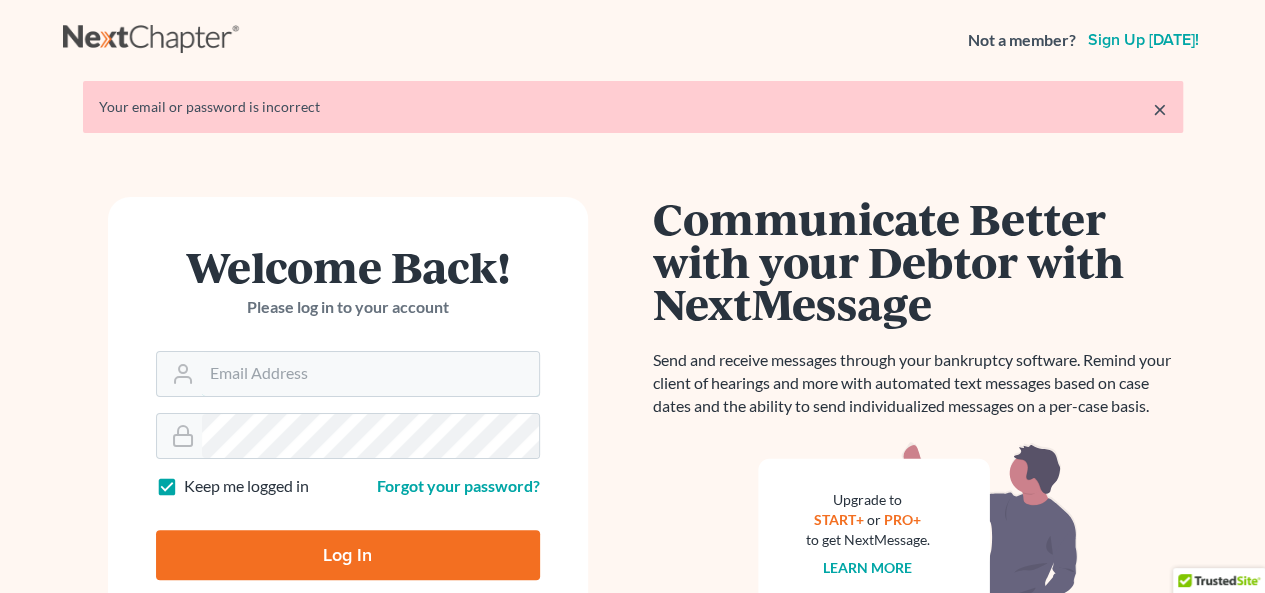 type on "aogrady@brooklynvlp.org" 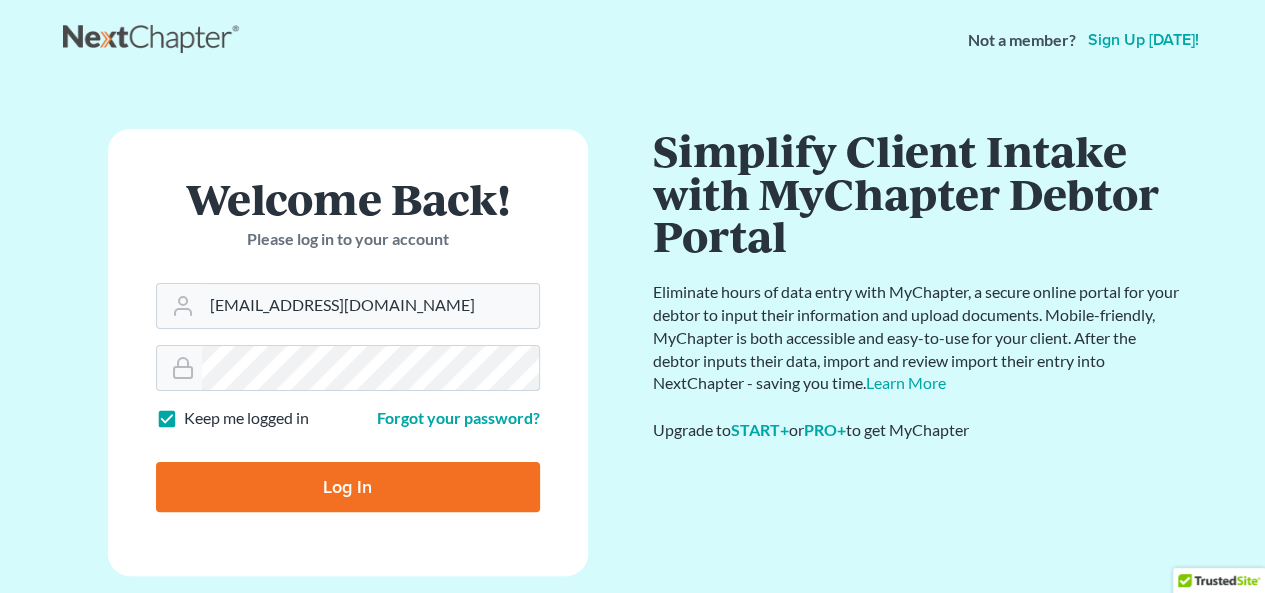 click on "Log In" at bounding box center [348, 487] 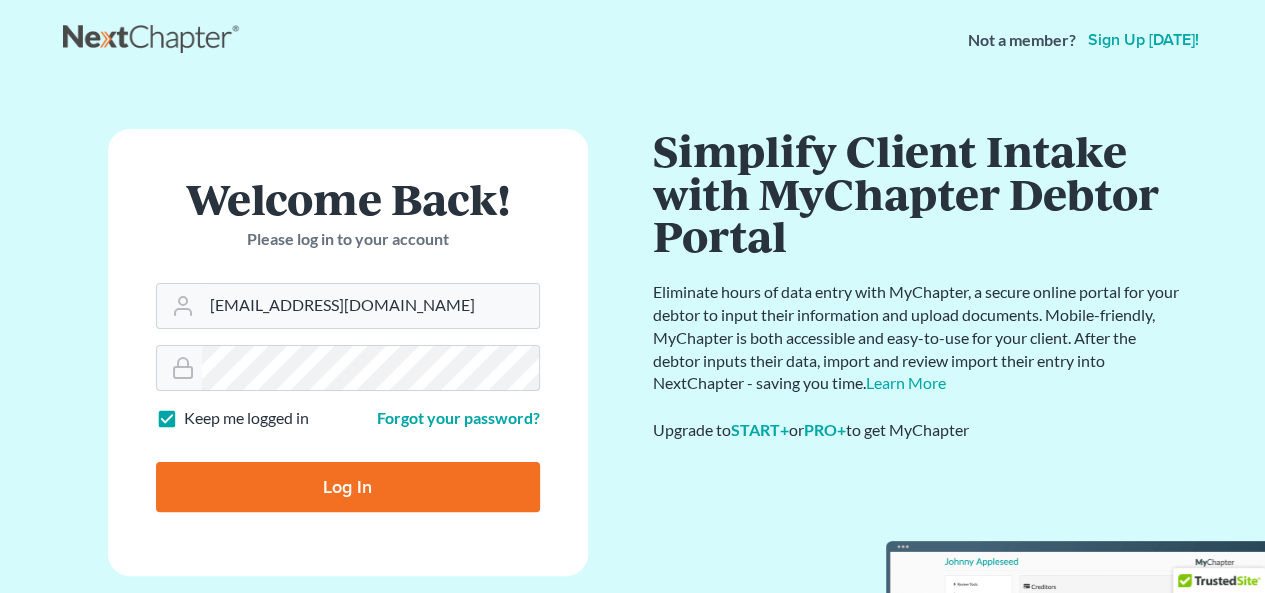 type on "Thinking..." 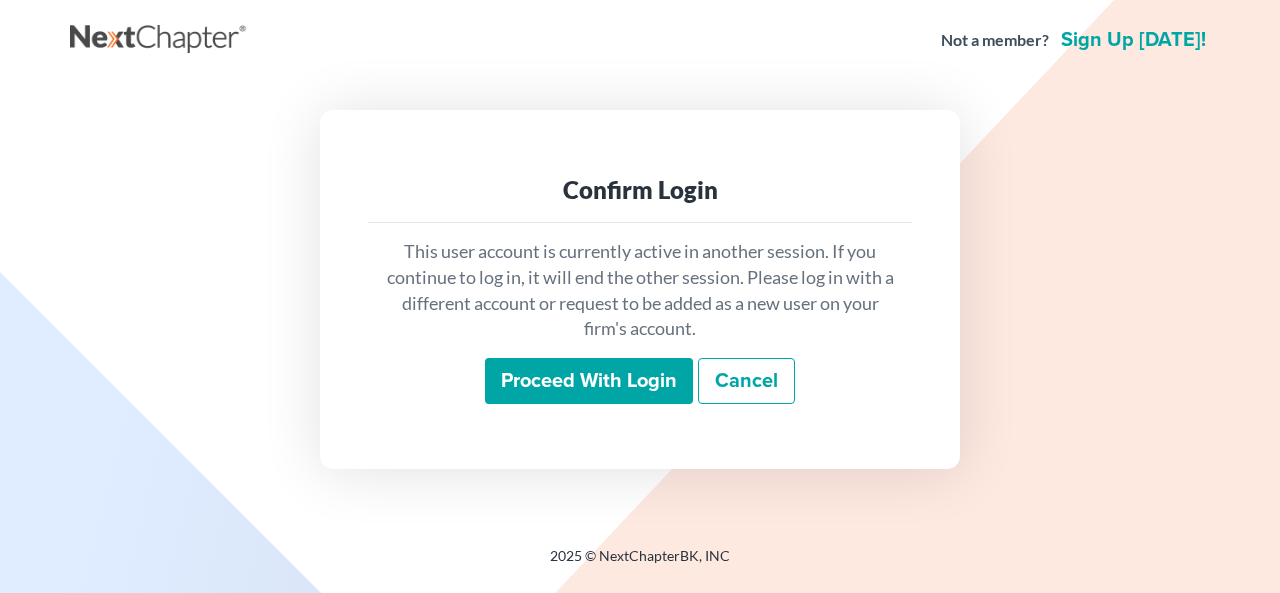 scroll, scrollTop: 0, scrollLeft: 0, axis: both 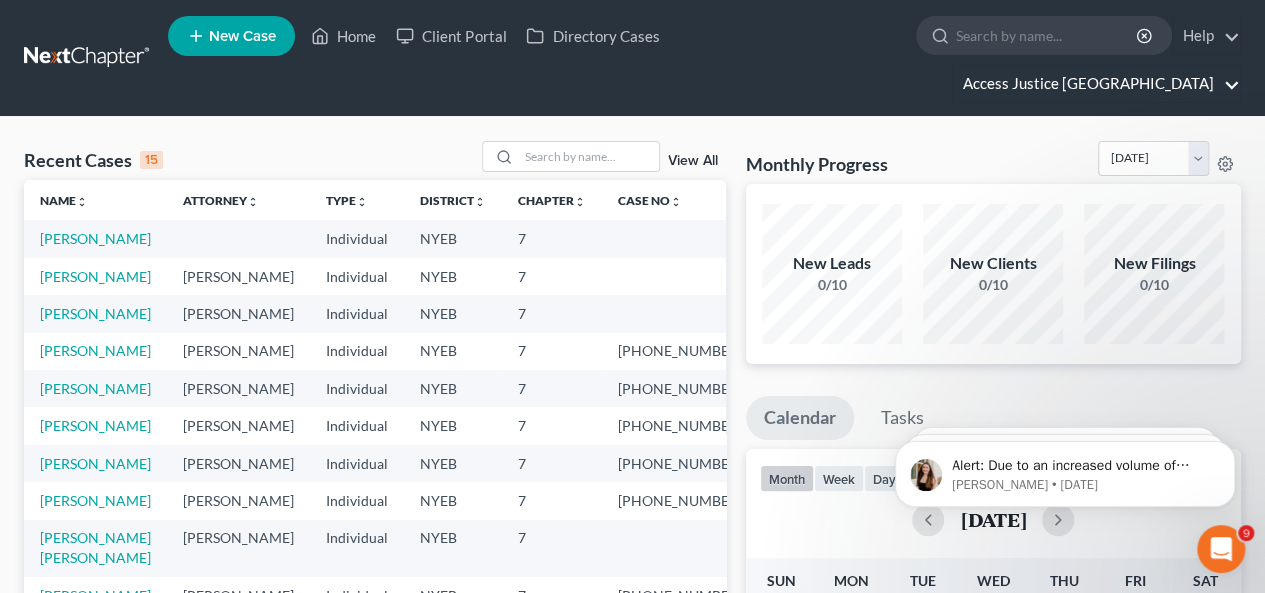 click on "Access Justice [GEOGRAPHIC_DATA]" at bounding box center [1096, 84] 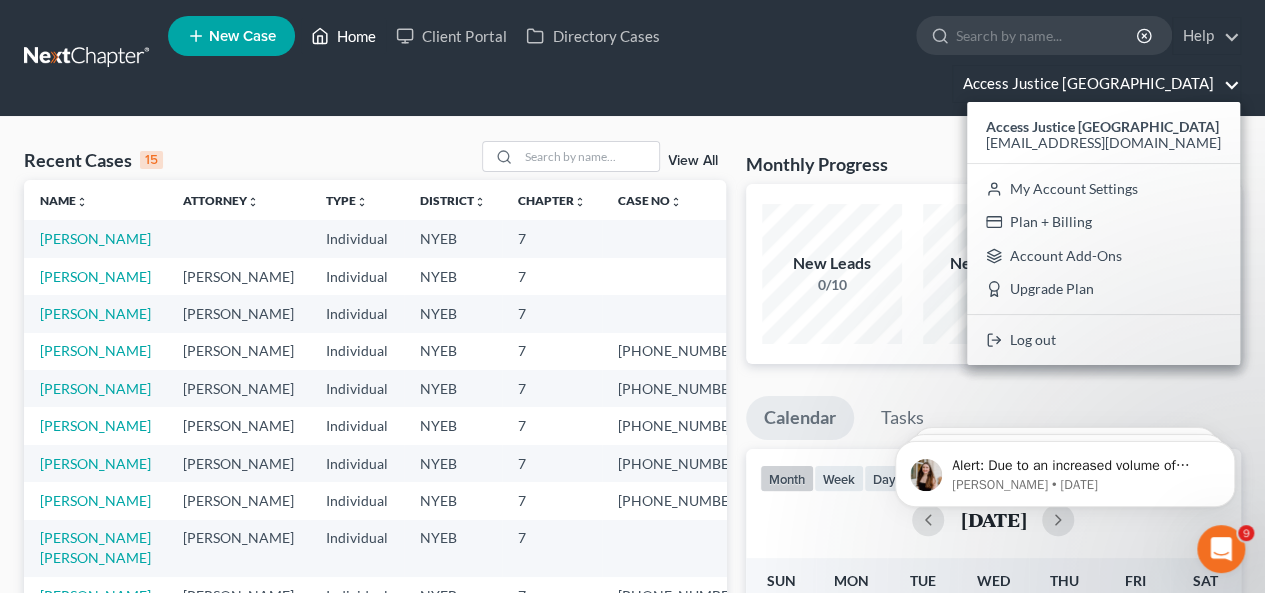 click on "Home" at bounding box center (343, 36) 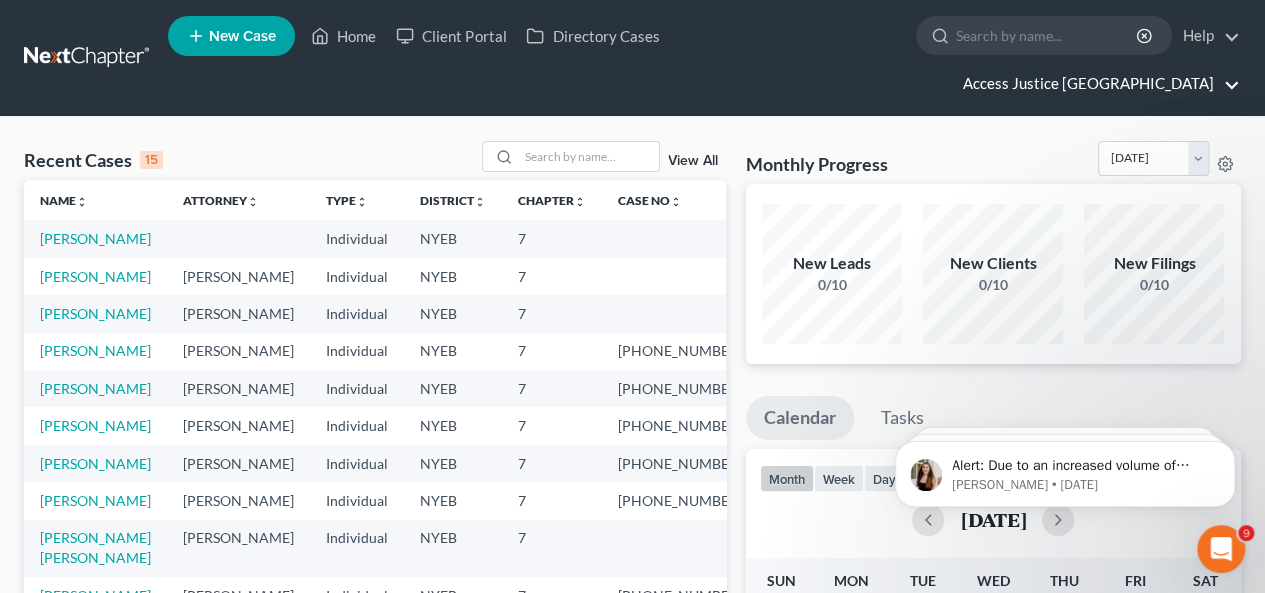 click on "Access Justice [GEOGRAPHIC_DATA]" at bounding box center (1096, 84) 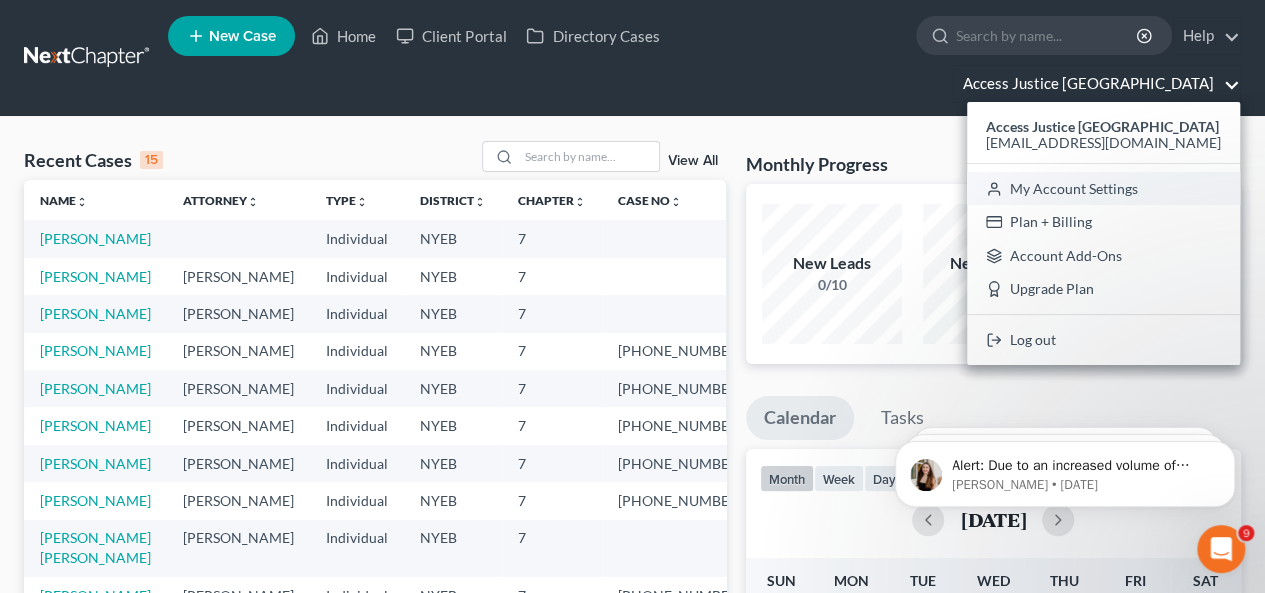 click on "My Account Settings" at bounding box center [1103, 189] 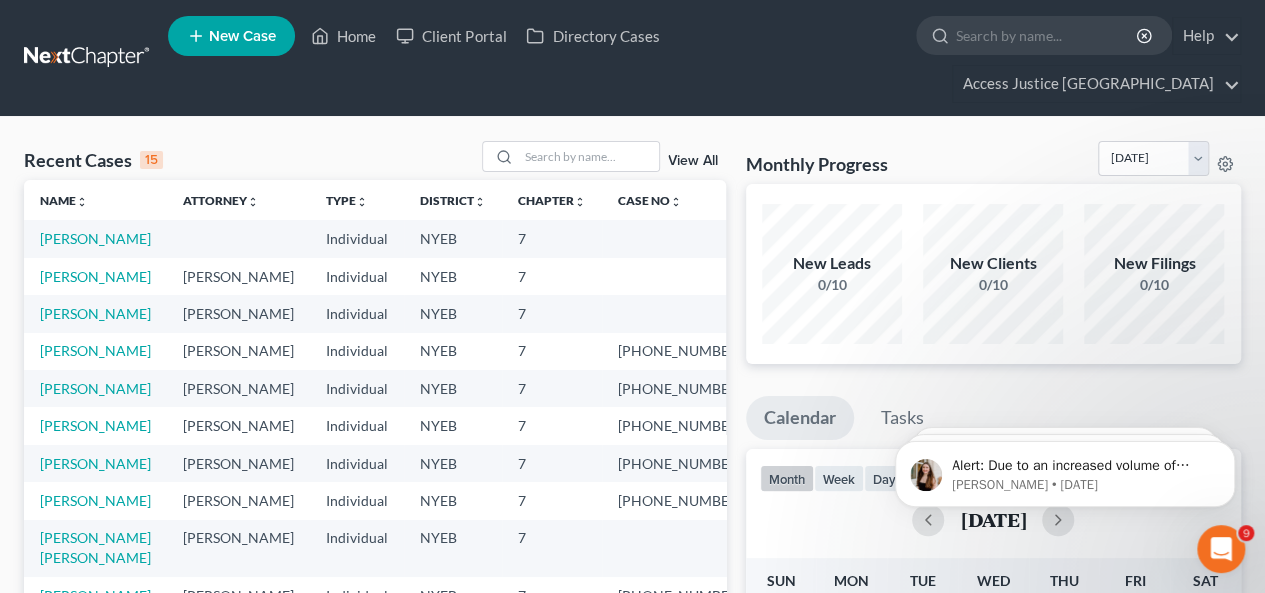 select on "24" 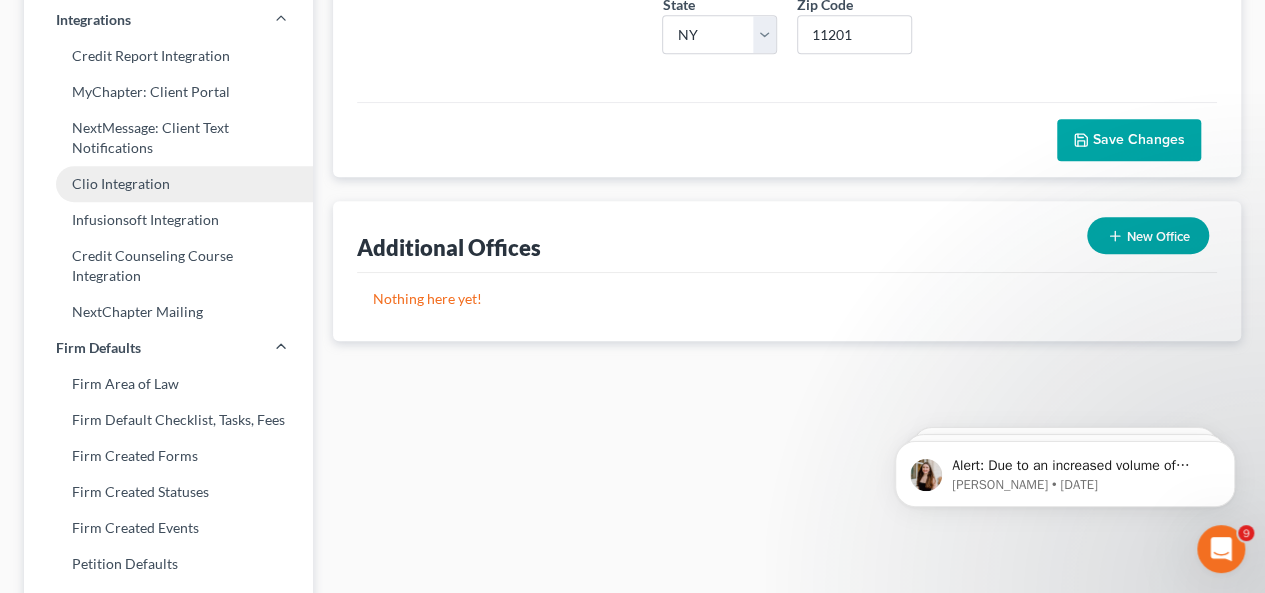 scroll, scrollTop: 0, scrollLeft: 0, axis: both 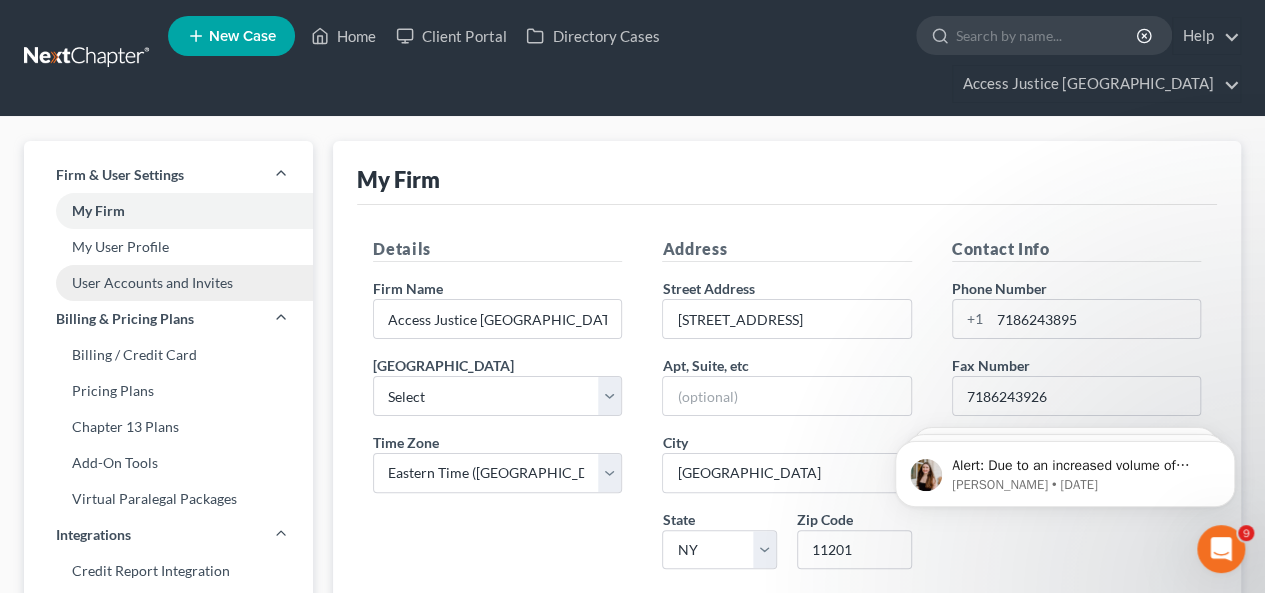 click on "User Accounts and Invites" at bounding box center [168, 283] 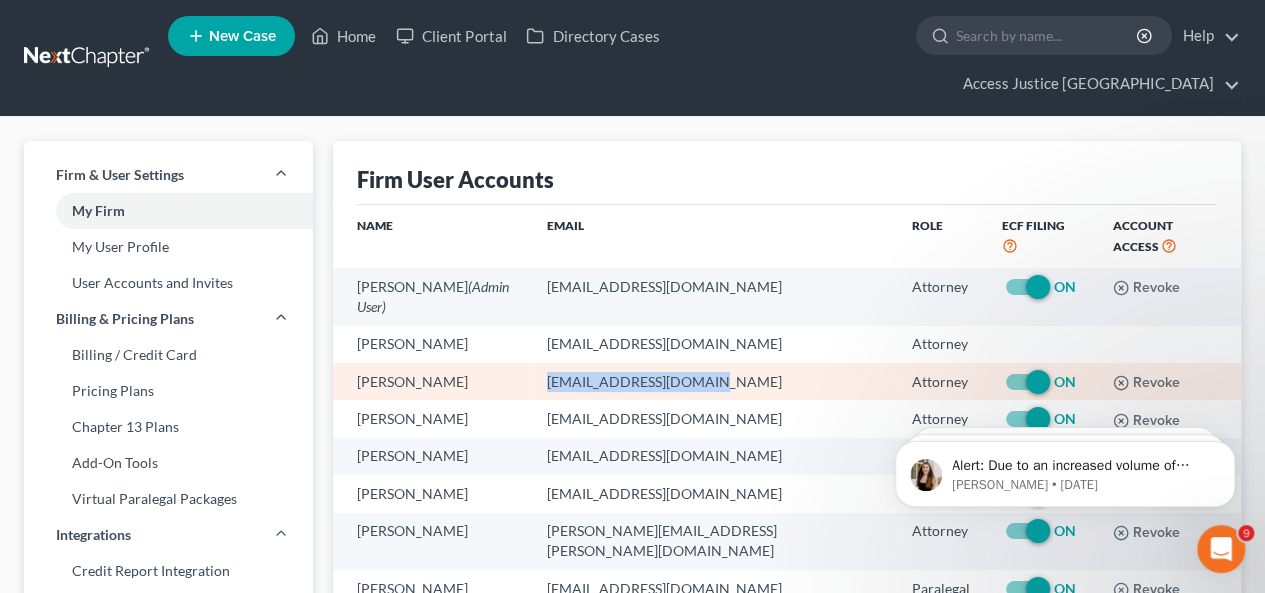 drag, startPoint x: 594, startPoint y: 307, endPoint x: 746, endPoint y: 306, distance: 152.0033 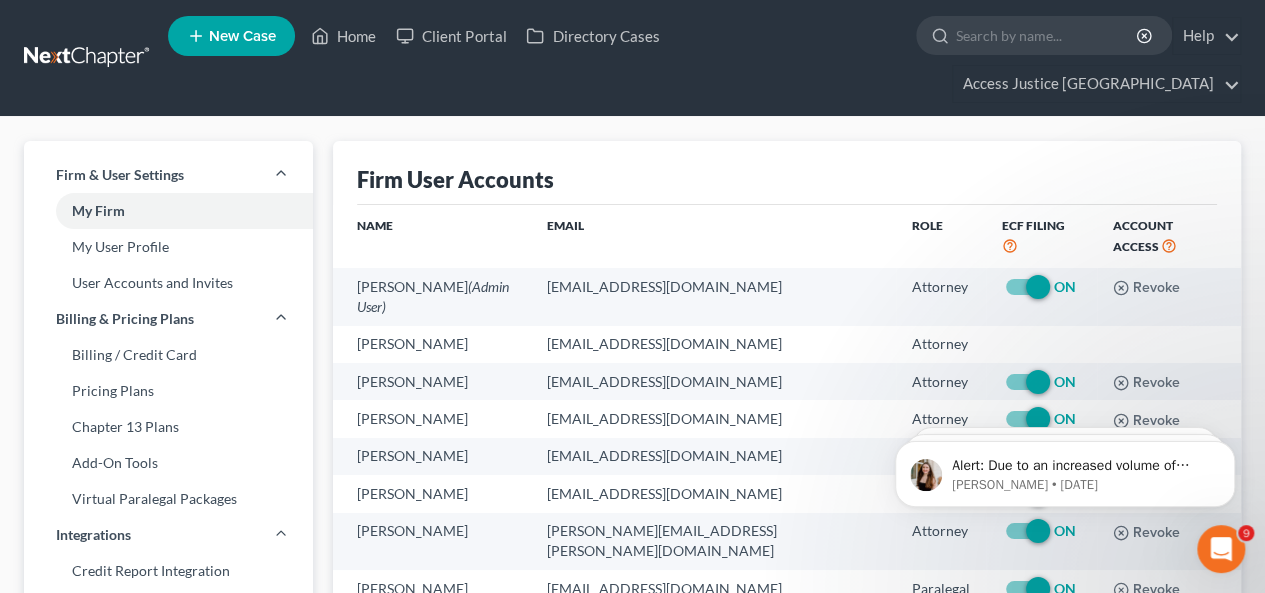 click on "Firm User Accounts" at bounding box center (787, 173) 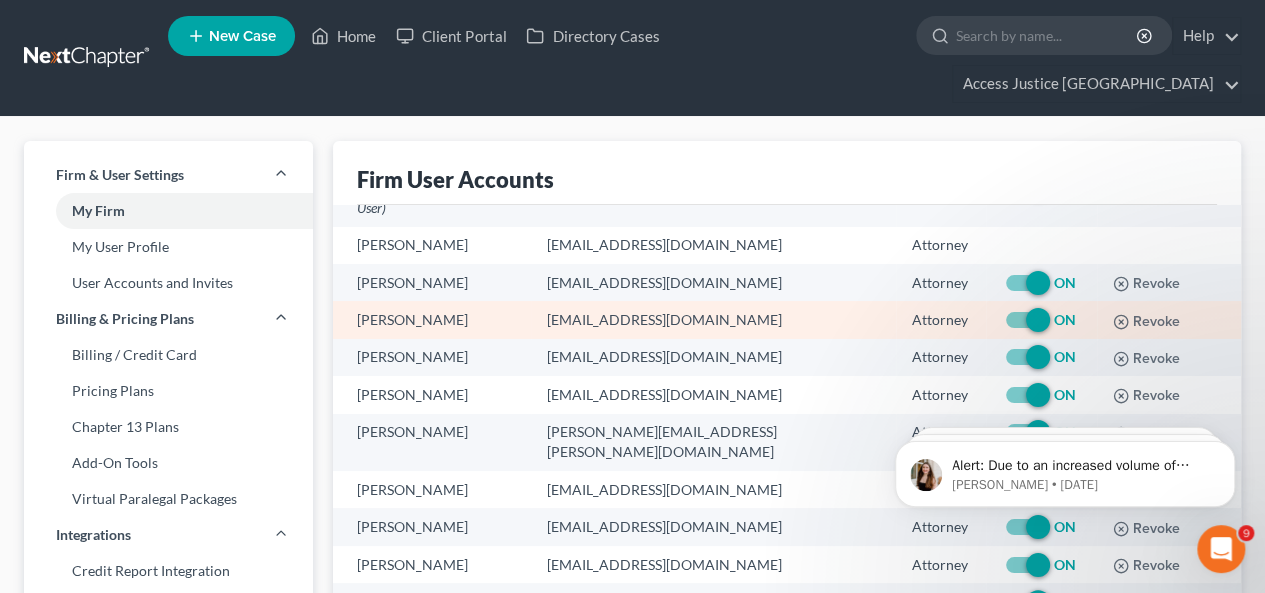 scroll, scrollTop: 105, scrollLeft: 0, axis: vertical 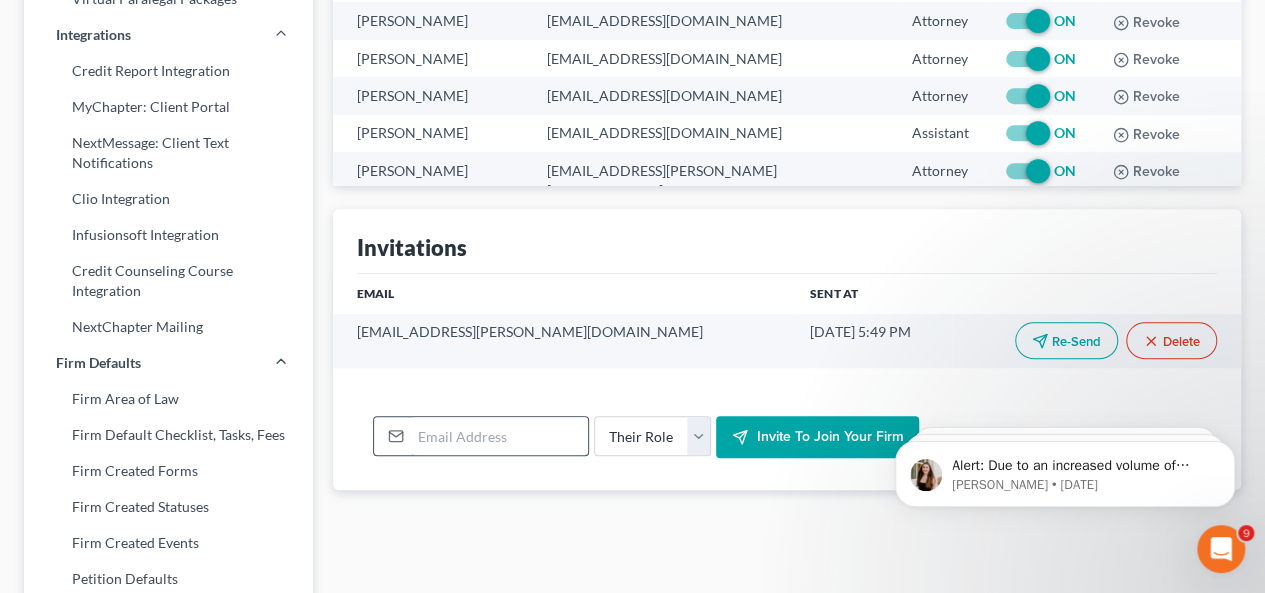 click at bounding box center (499, 436) 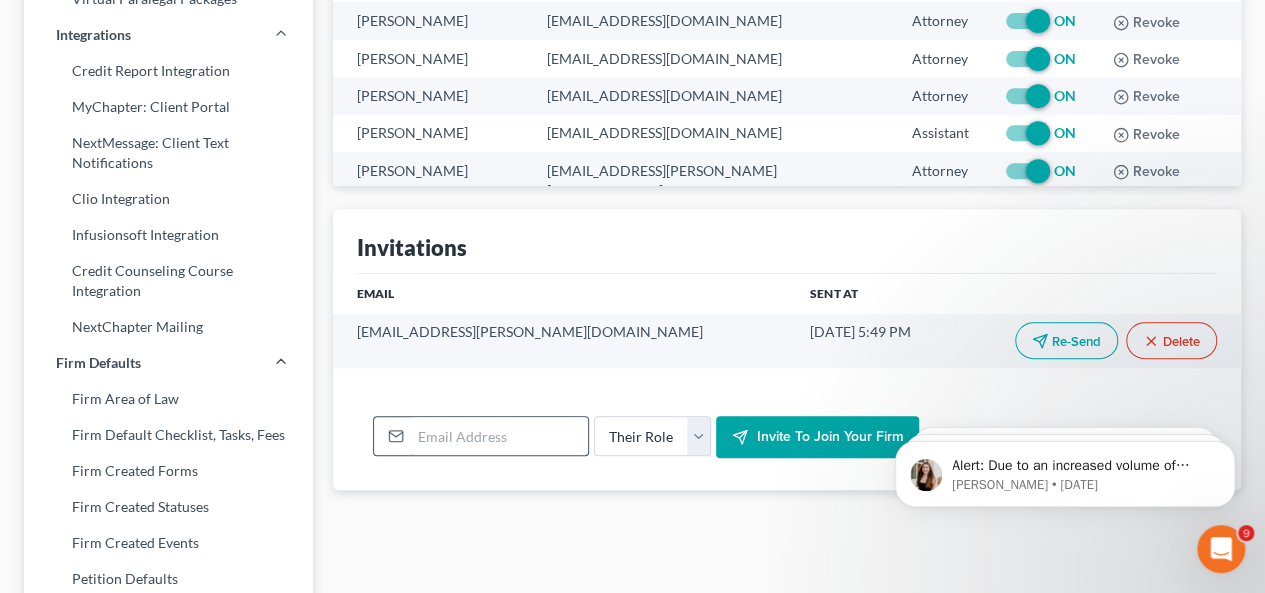 paste on "pwhite@brooklynvlp.org" 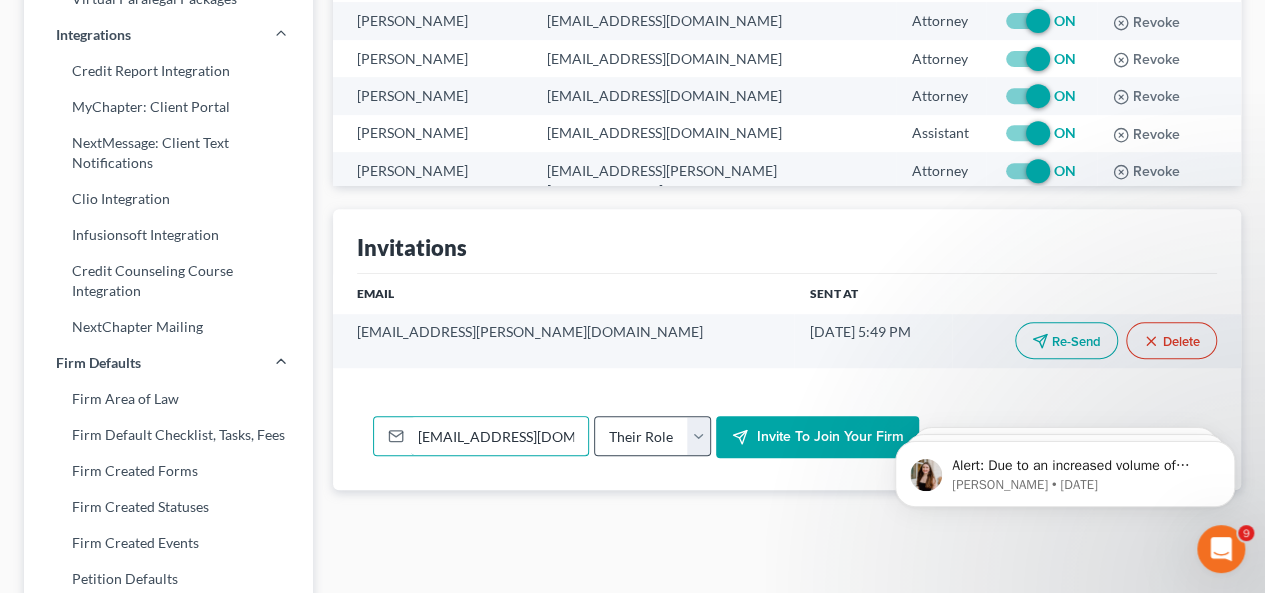 type on "pwhite@brooklynvlp.org" 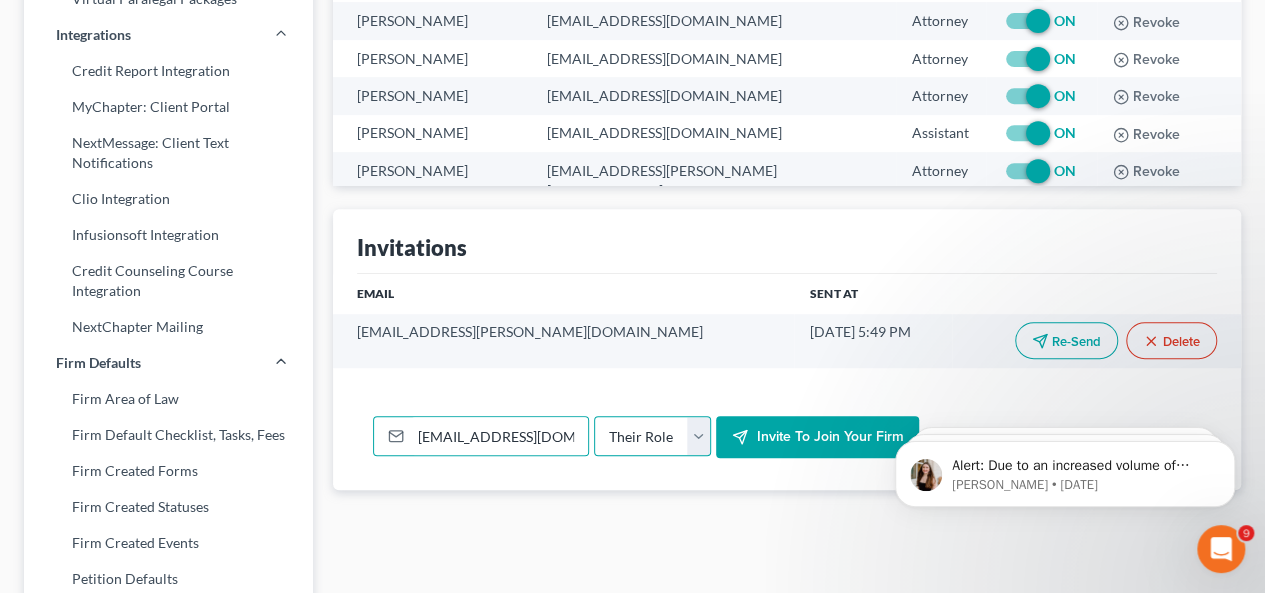 click on "Their Role Attorney Paralegal Assistant" at bounding box center (652, 436) 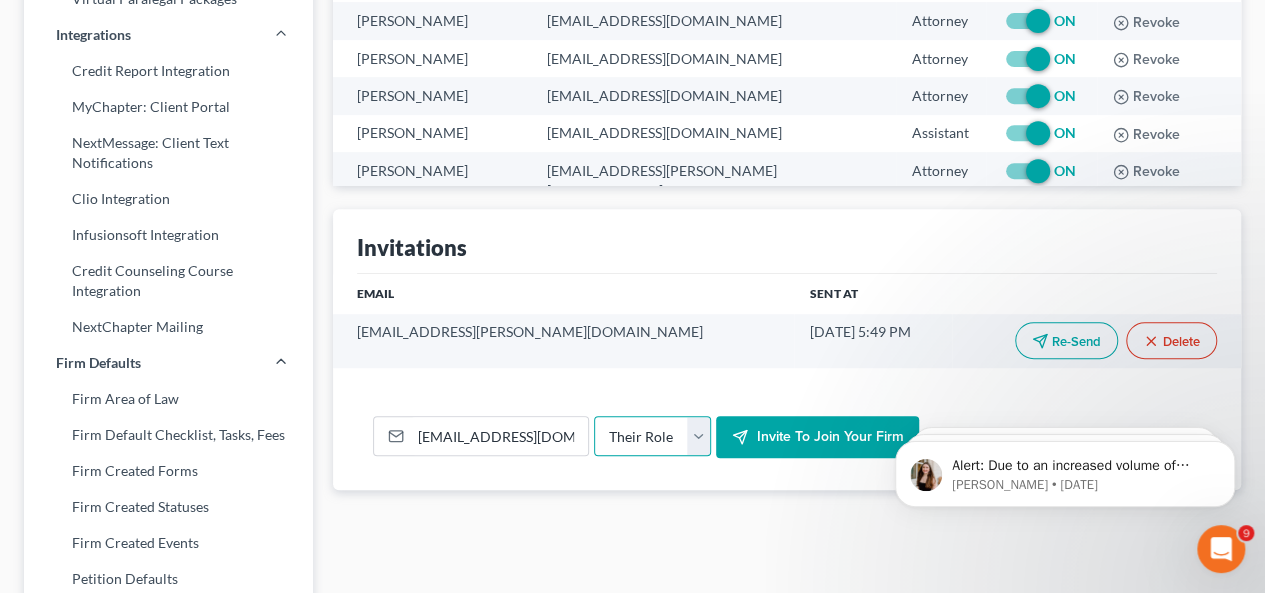 select on "attorney" 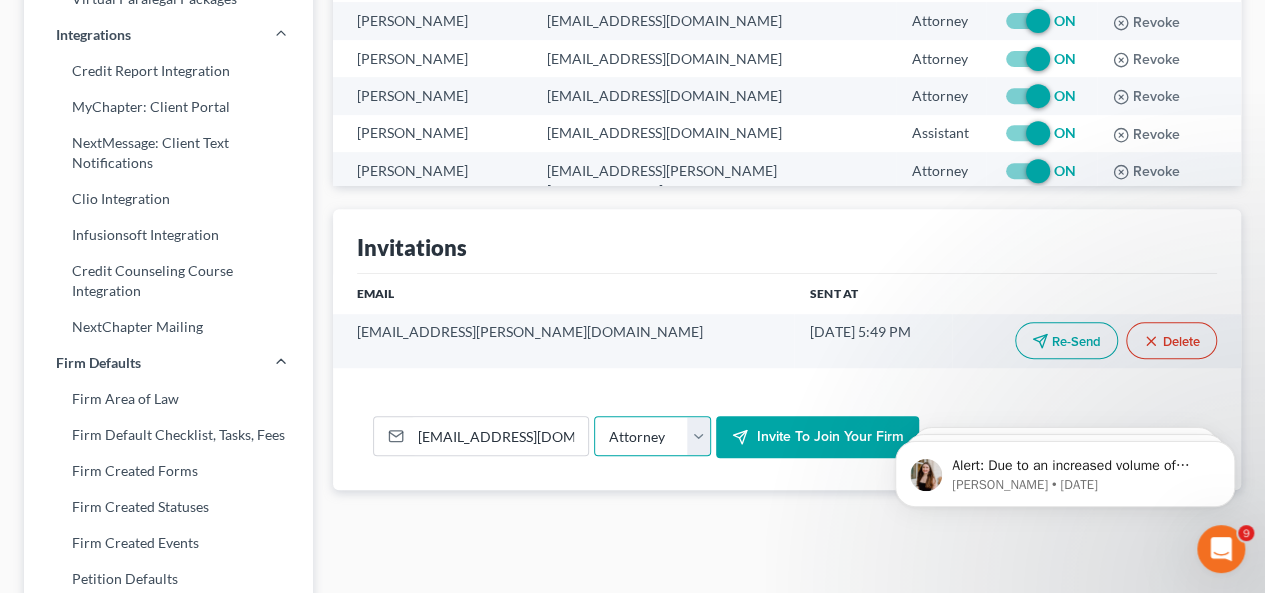 click on "Their Role Attorney Paralegal Assistant" at bounding box center [652, 436] 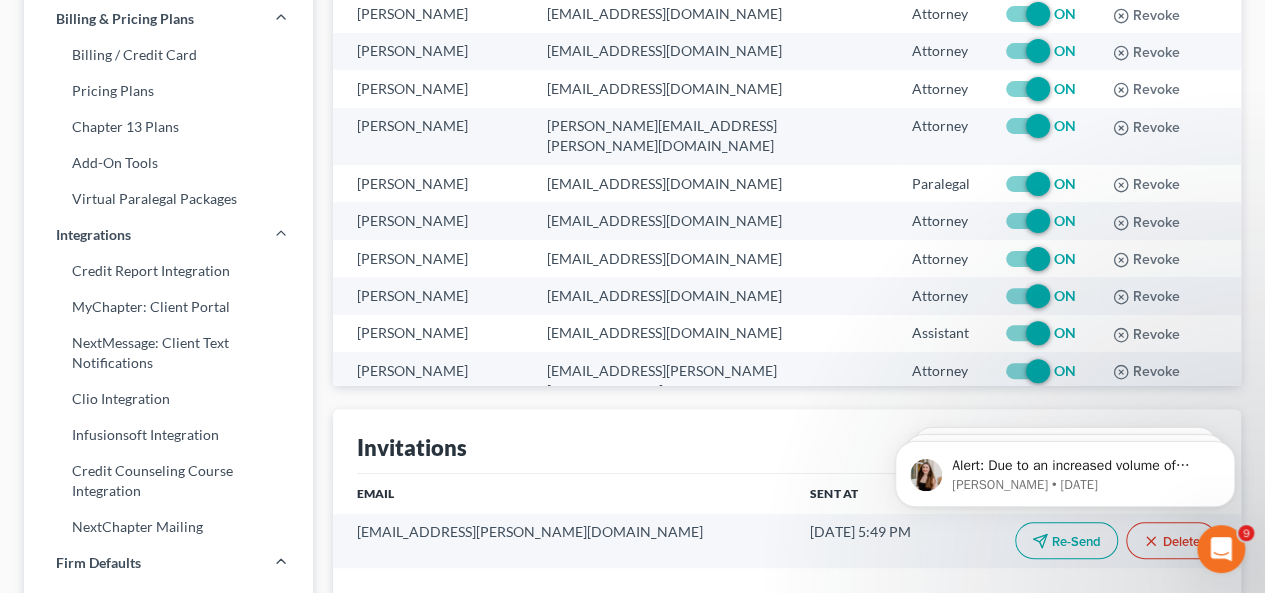 scroll, scrollTop: 400, scrollLeft: 0, axis: vertical 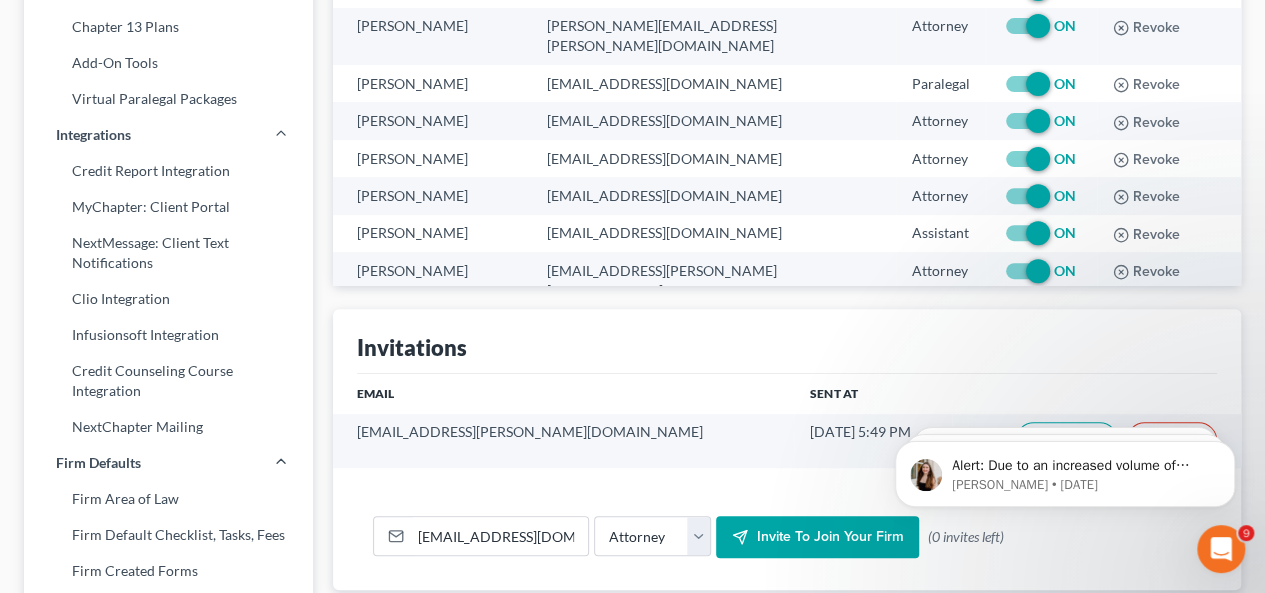 click on "Alert: Due to an increased volume of outgoing mail, users/clients may experience delays with receiving emails from NextChapter. We are working on a solution right now and will be in touch once that is fixed. For immediate assistance with not receiving a two-factor authentication or password reset email, please reach out to our team. Thank you! Kelly • 67w ago UPDATE: The issue with PACER appears to be resolved now. Users may resume filing cases through NextChapter. Please reach out if you experience any errors when filing. Thank you! Kelly • 67w ago Kelly • 116w ago" at bounding box center [1065, 382] 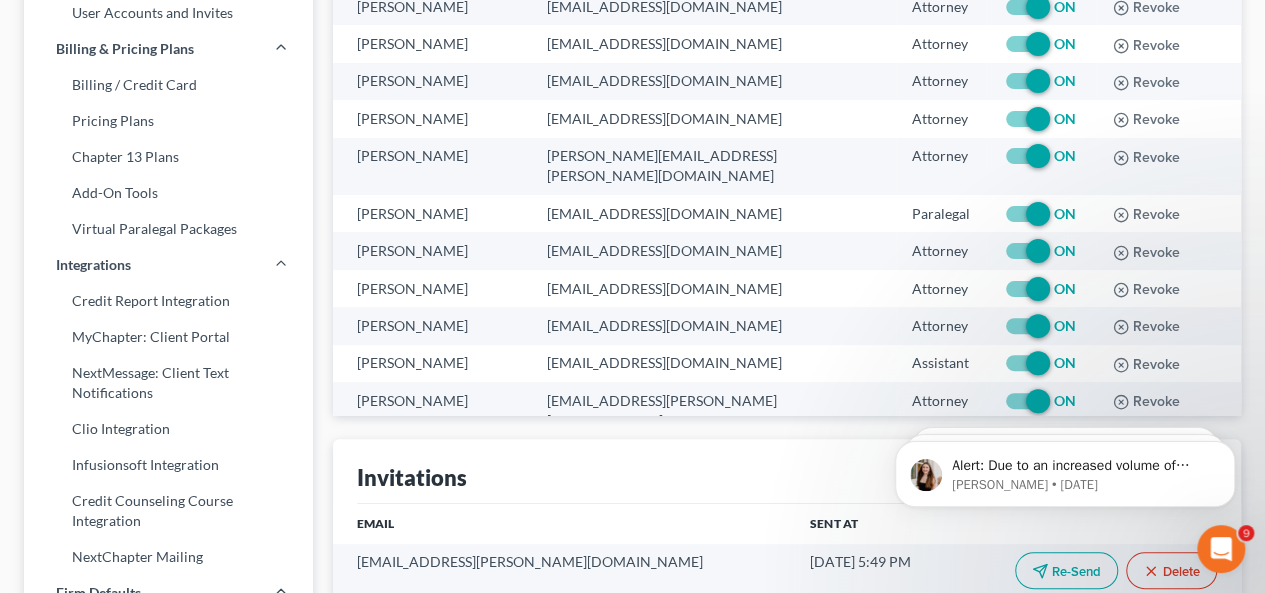 scroll, scrollTop: 200, scrollLeft: 0, axis: vertical 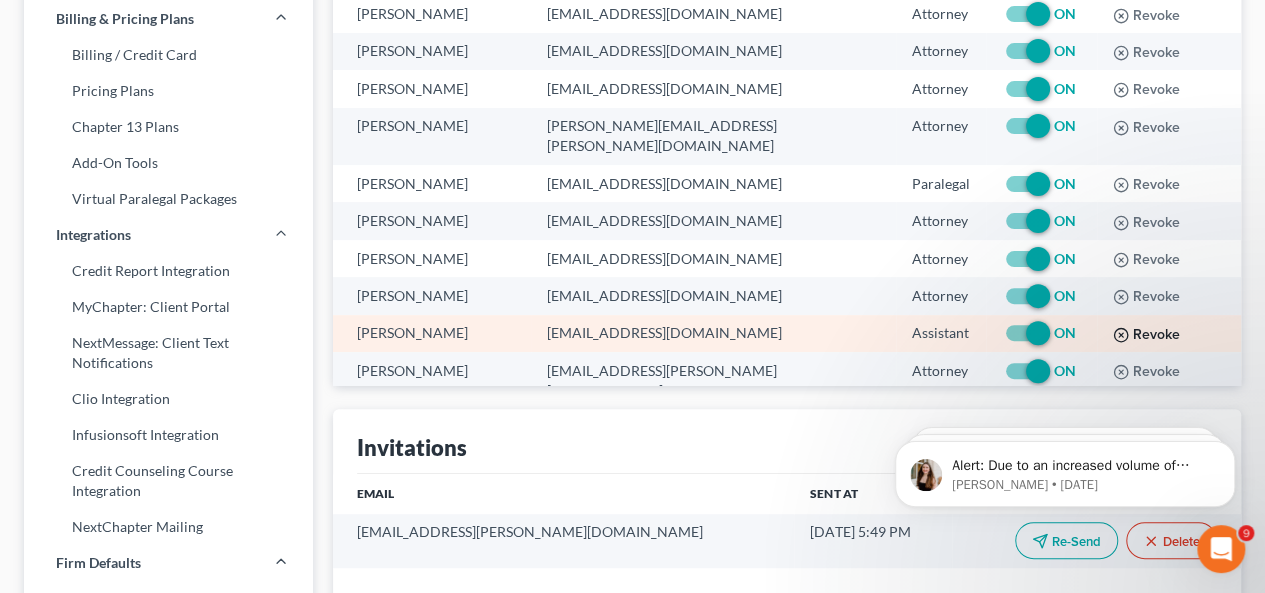 click 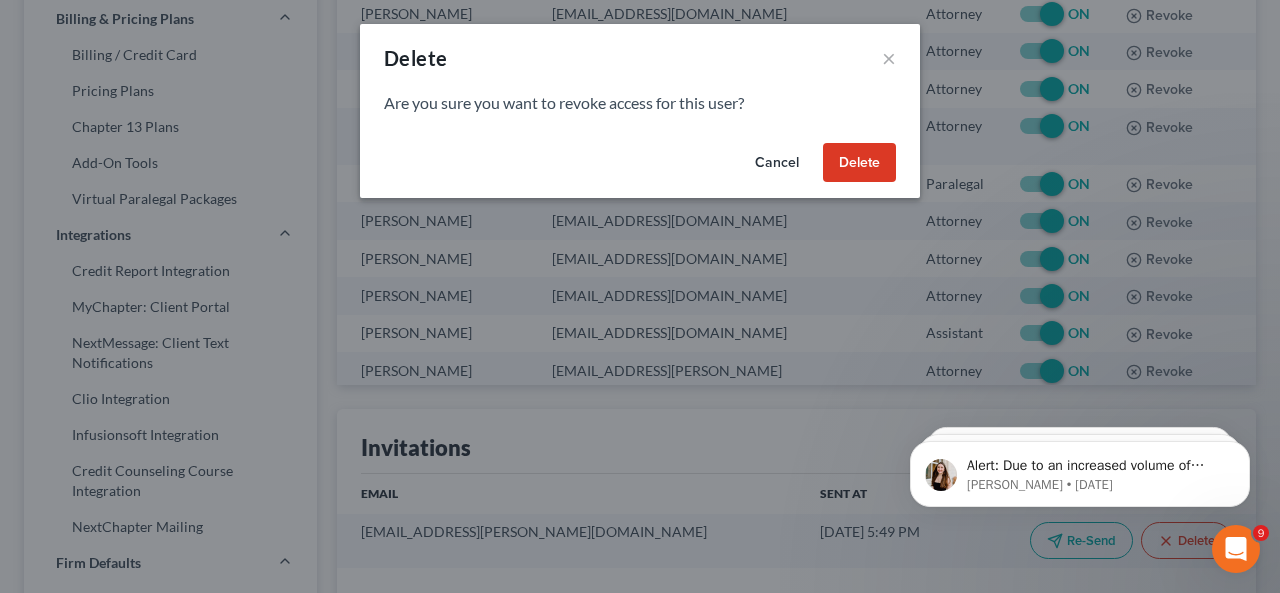 click on "Delete" at bounding box center (859, 163) 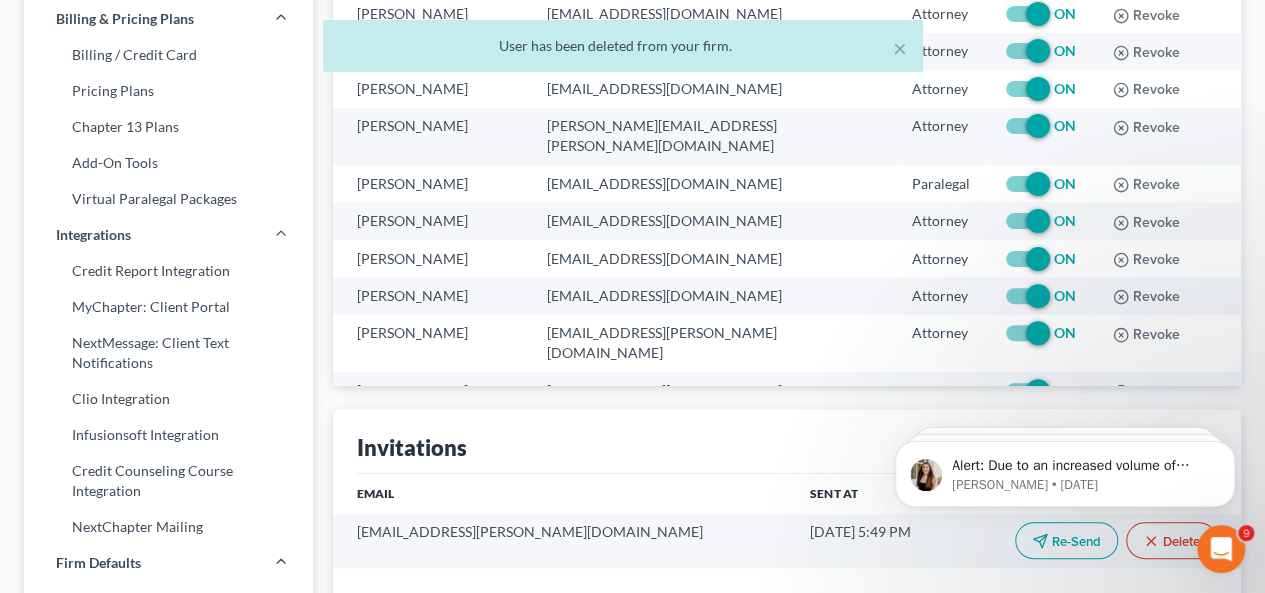 scroll, scrollTop: 68, scrollLeft: 0, axis: vertical 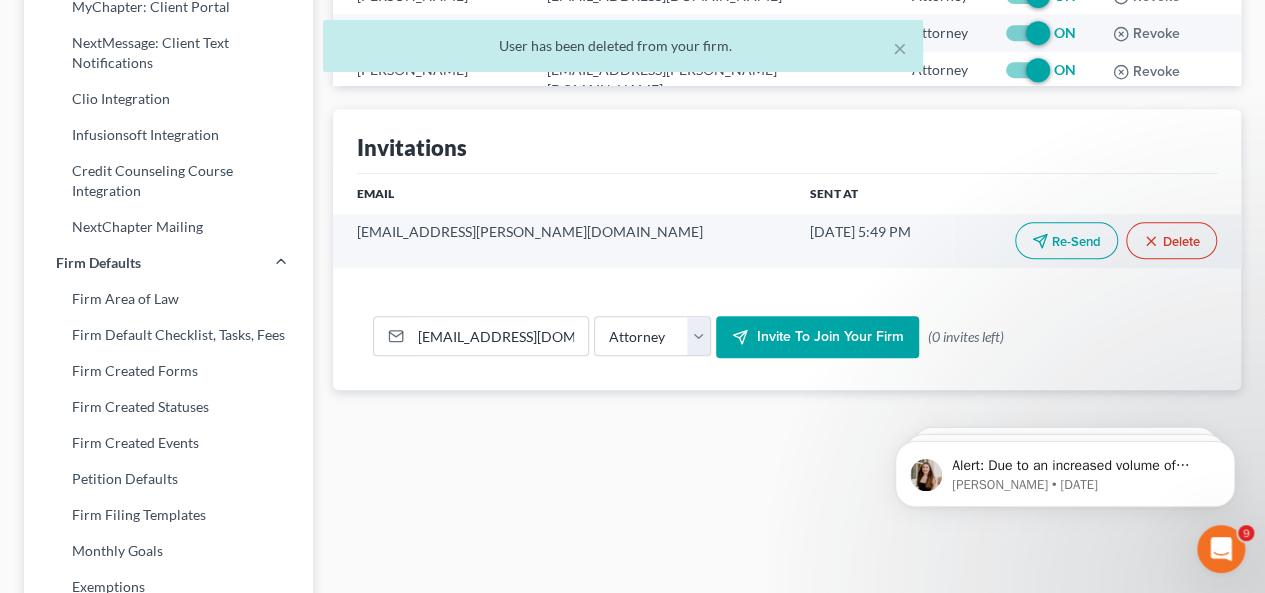 click on "Invite to join your firm" at bounding box center [829, 336] 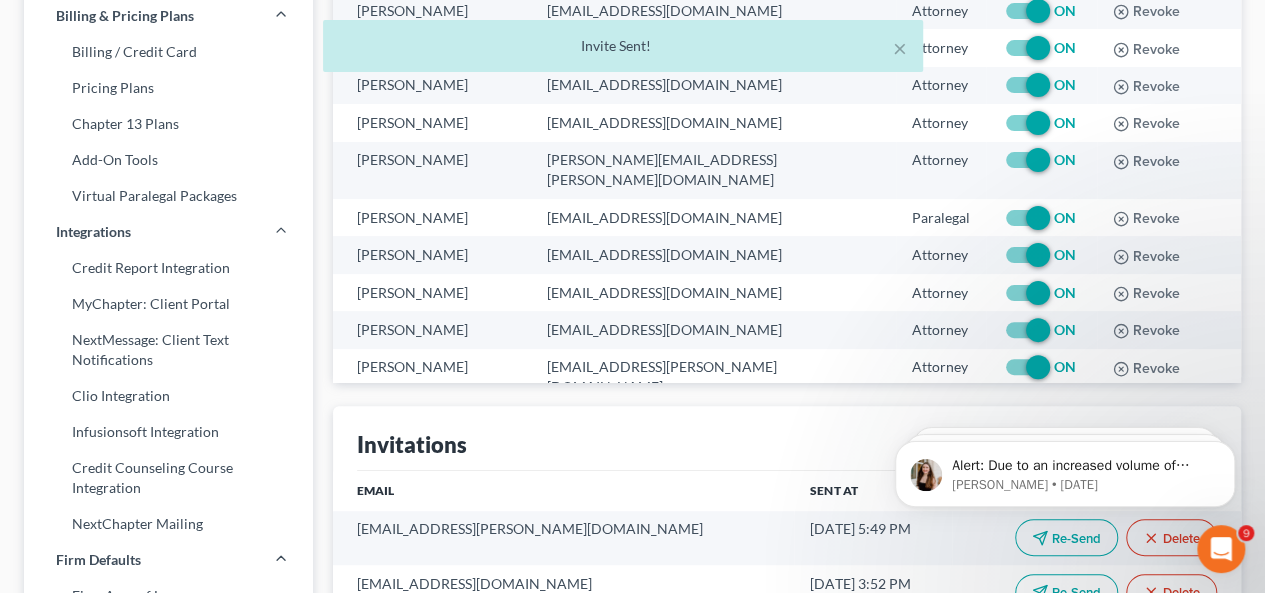scroll, scrollTop: 300, scrollLeft: 0, axis: vertical 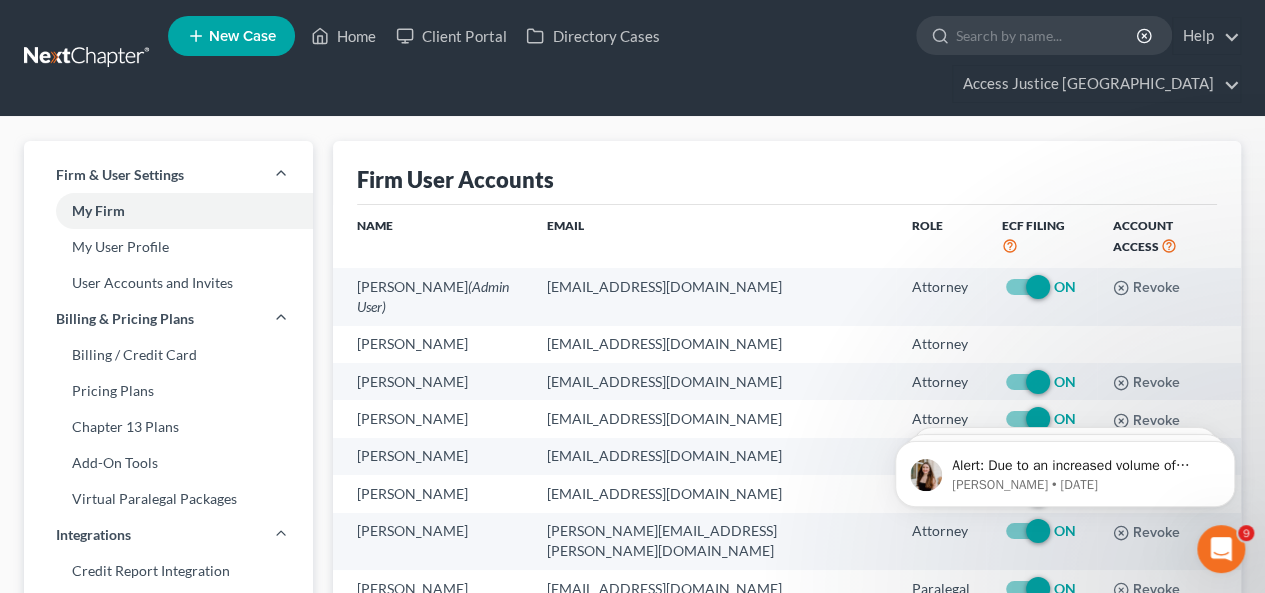 click at bounding box center [88, 58] 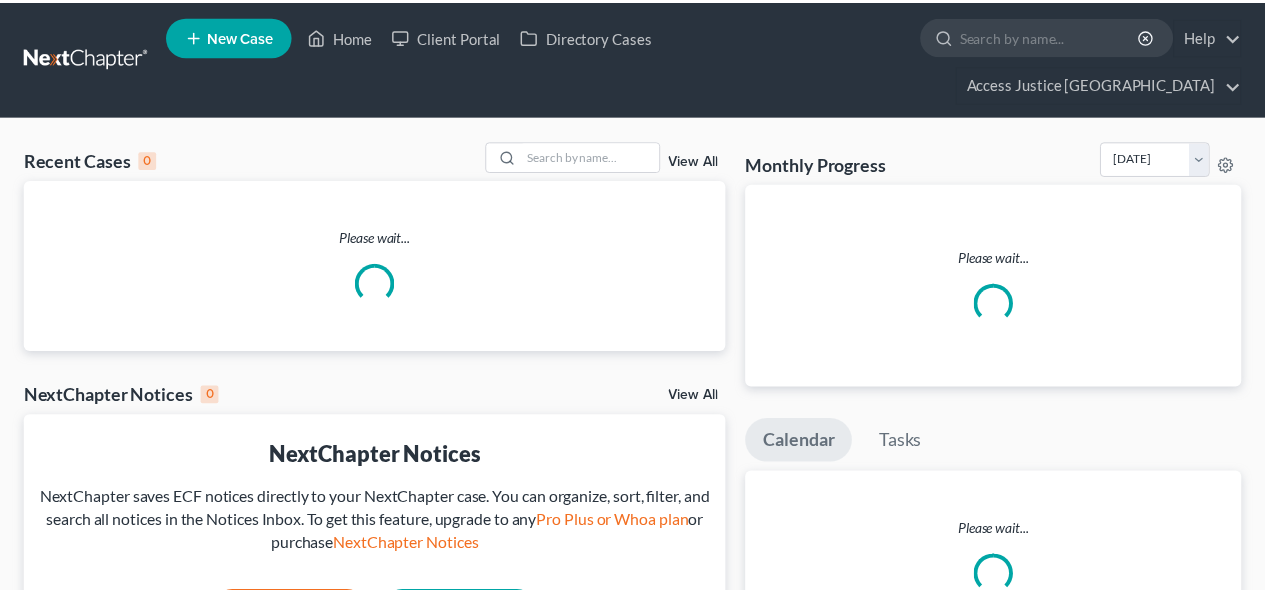 scroll, scrollTop: 0, scrollLeft: 0, axis: both 